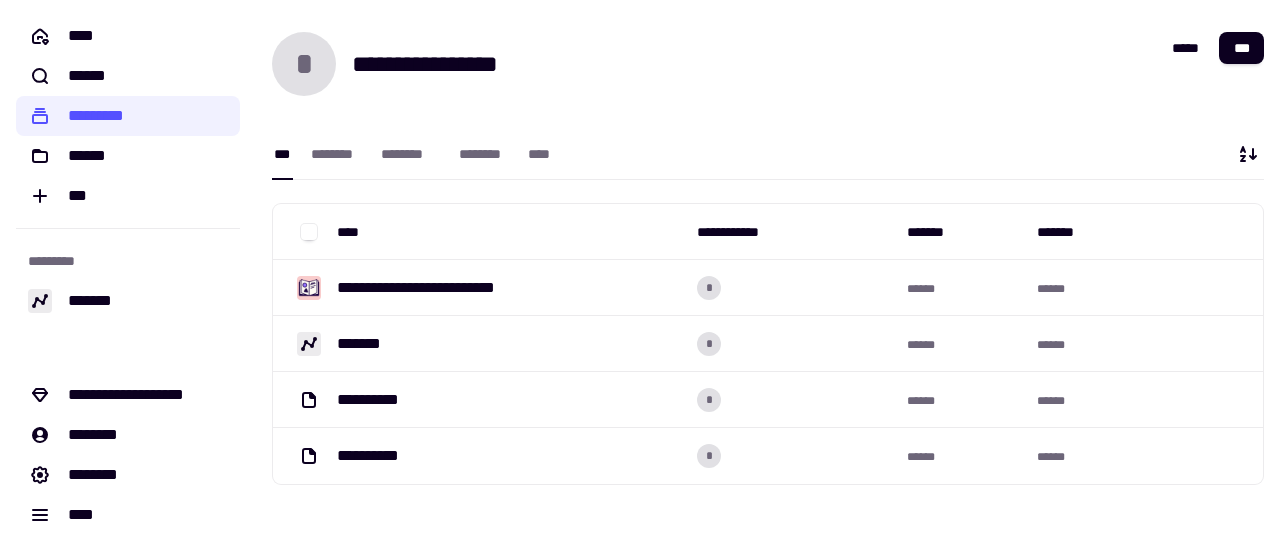 scroll, scrollTop: 0, scrollLeft: 0, axis: both 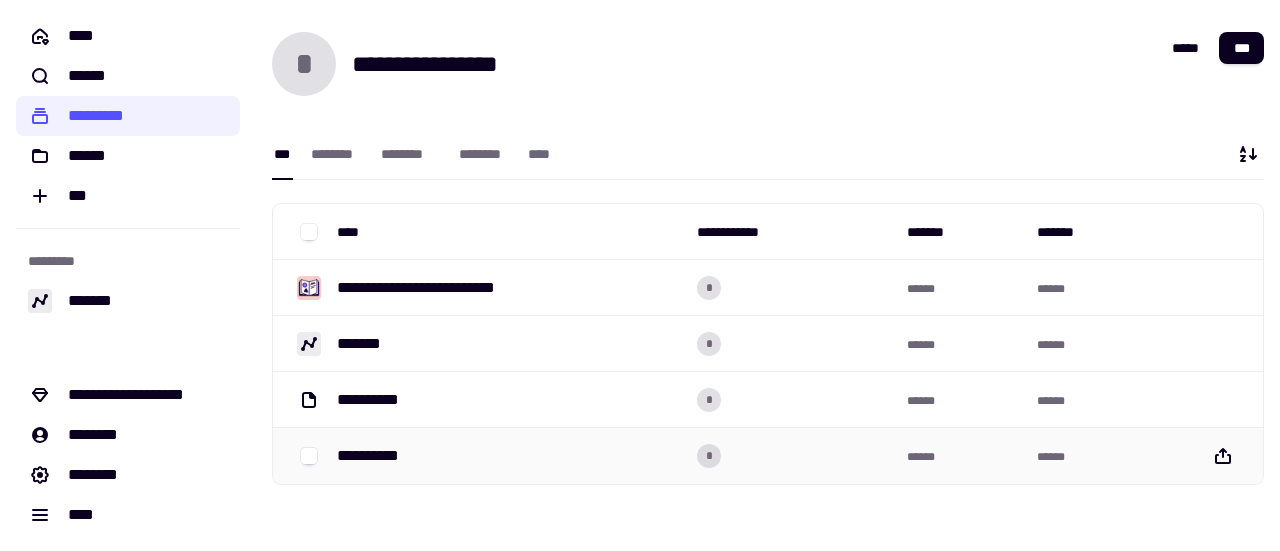 click on "**********" at bounding box center (375, 456) 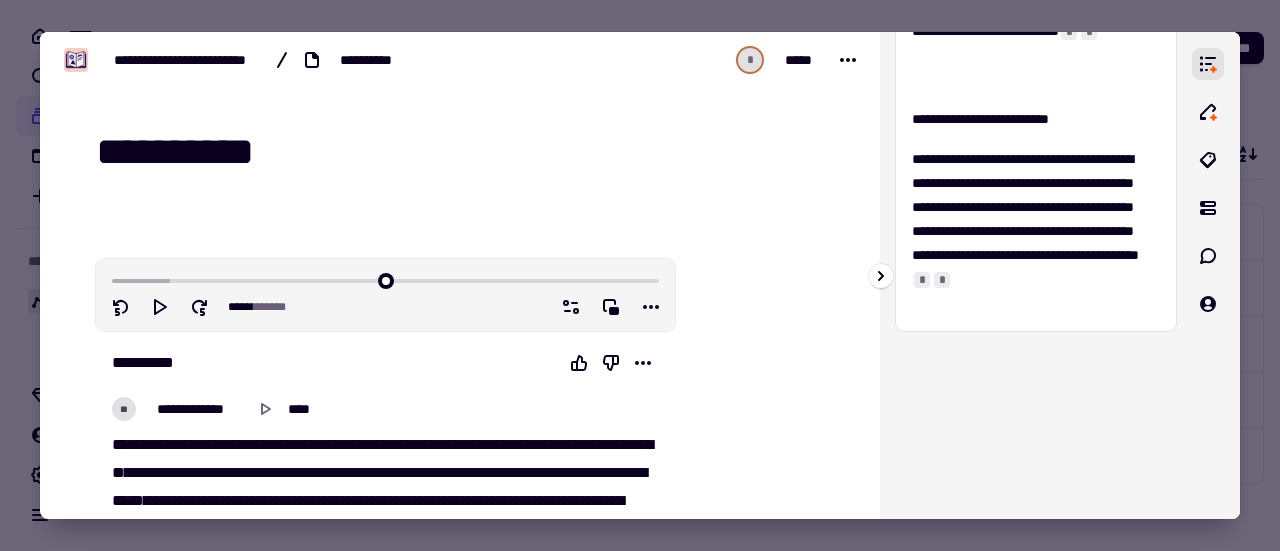 scroll, scrollTop: 750, scrollLeft: 0, axis: vertical 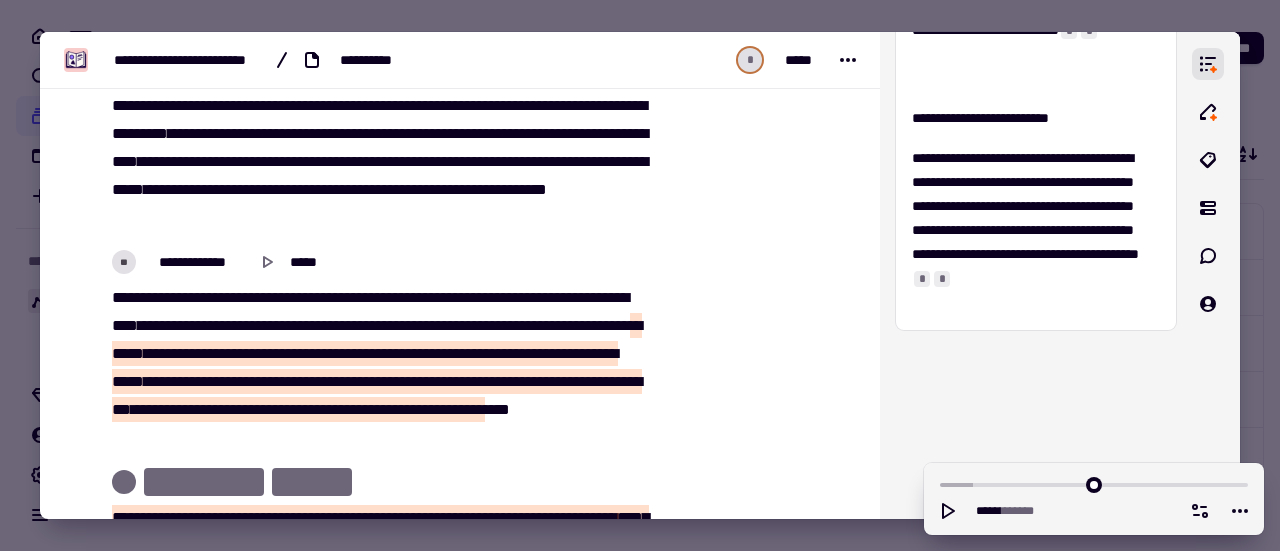 click at bounding box center [763, -2020] 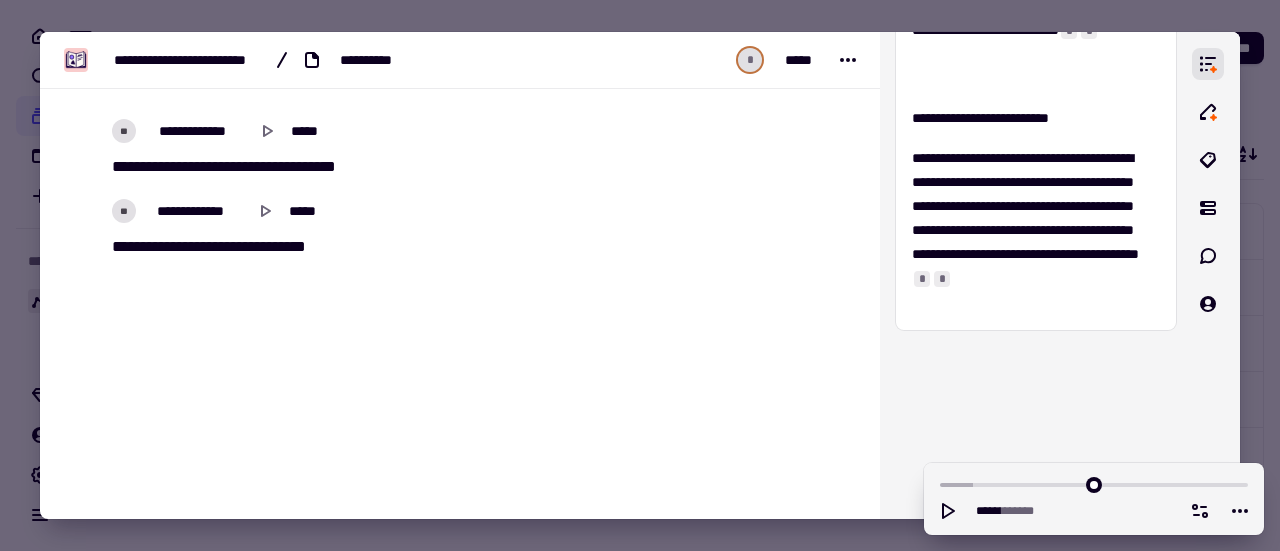 scroll, scrollTop: 6606, scrollLeft: 0, axis: vertical 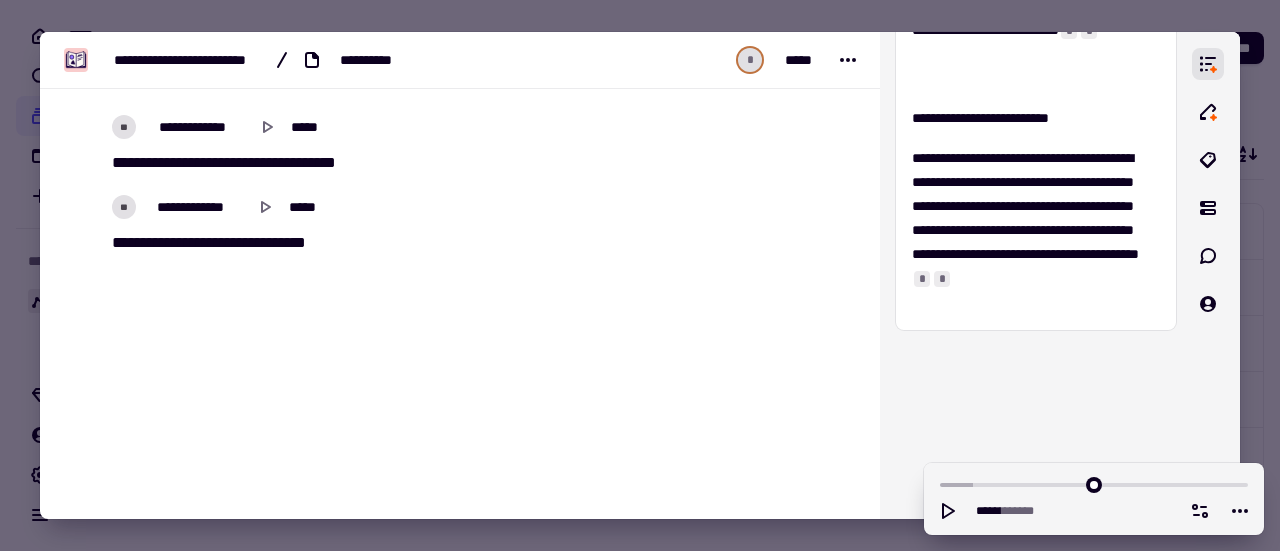 click at bounding box center (640, 275) 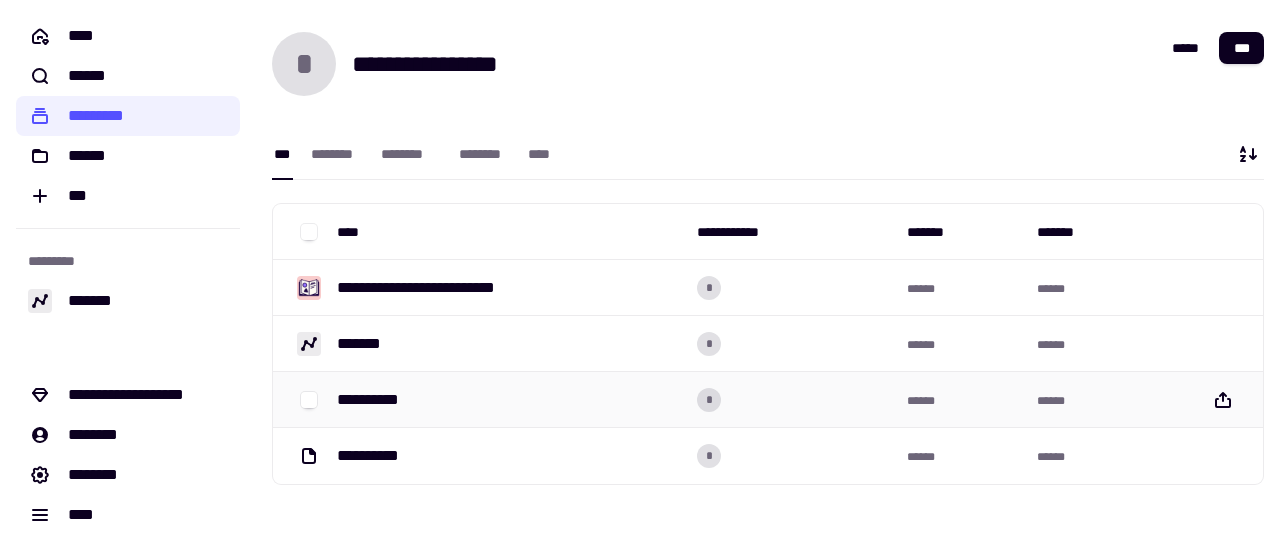 click on "**********" at bounding box center (376, 400) 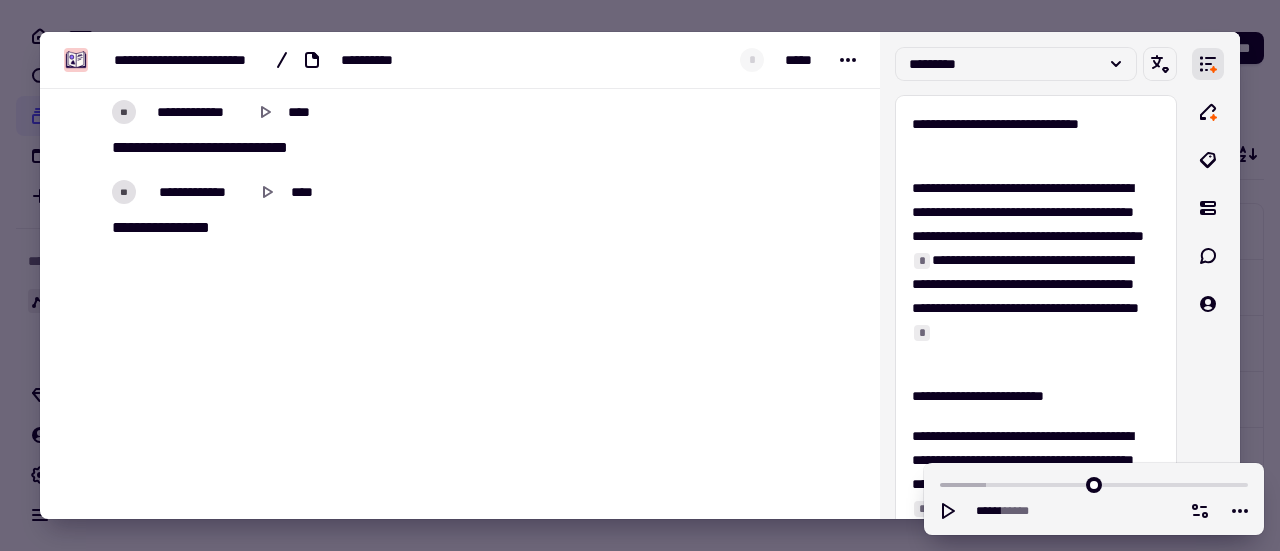 scroll, scrollTop: 6654, scrollLeft: 0, axis: vertical 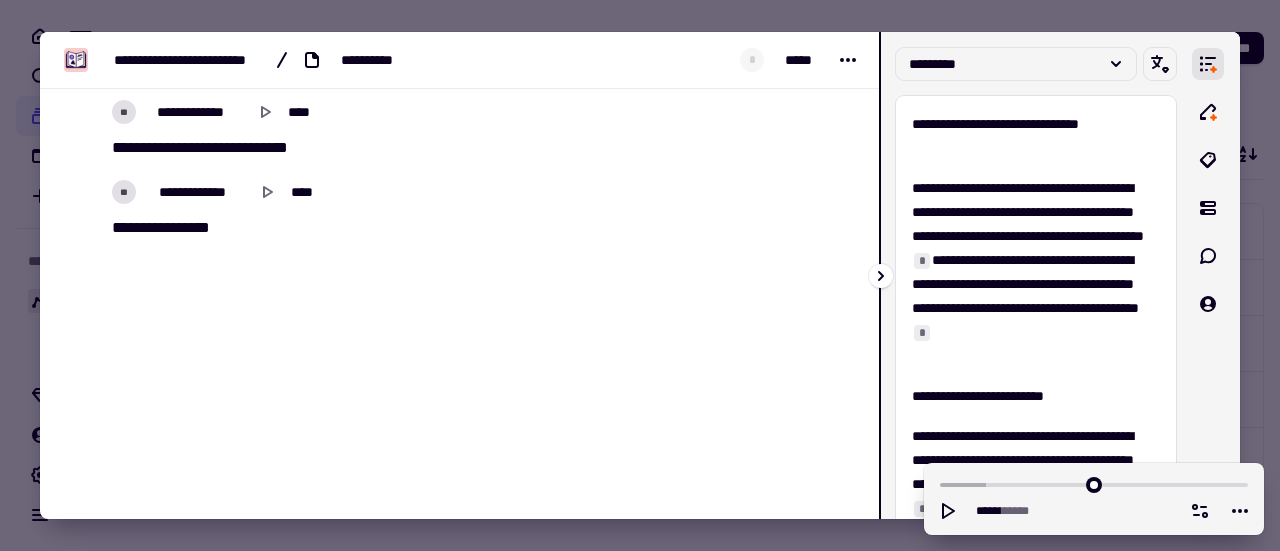 drag, startPoint x: 874, startPoint y: 478, endPoint x: 874, endPoint y: 451, distance: 27 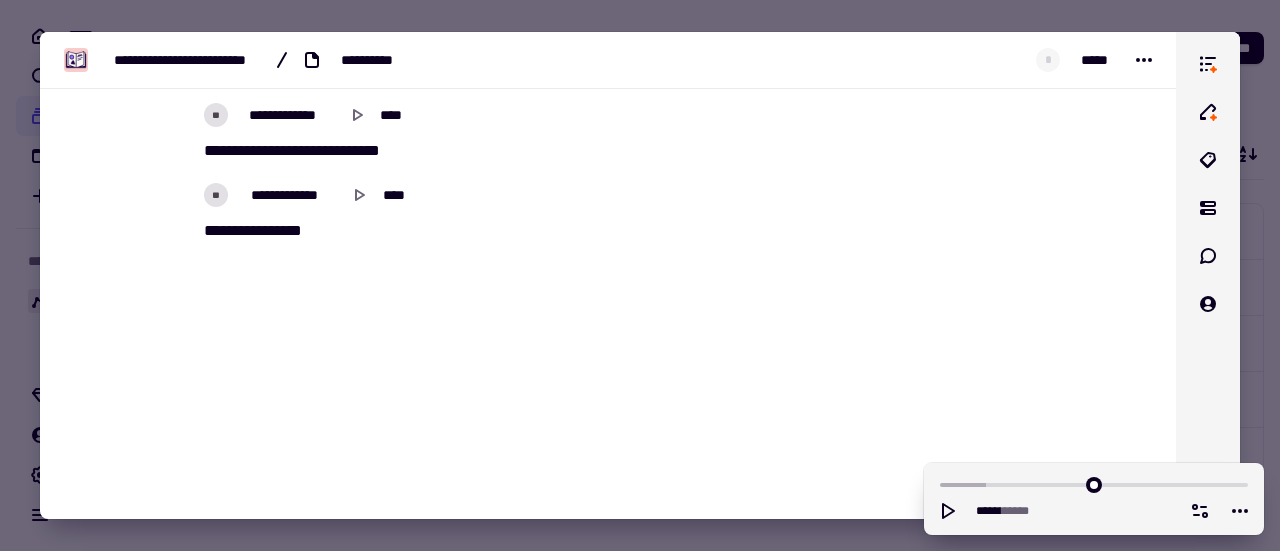 click at bounding box center [640, 275] 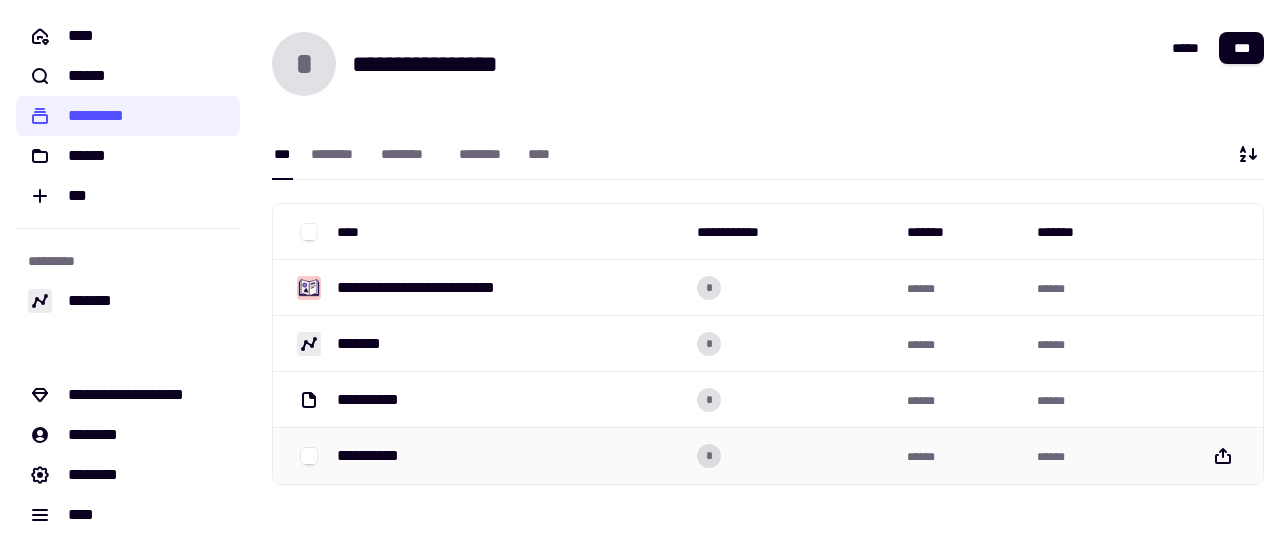 click on "**********" at bounding box center [509, 456] 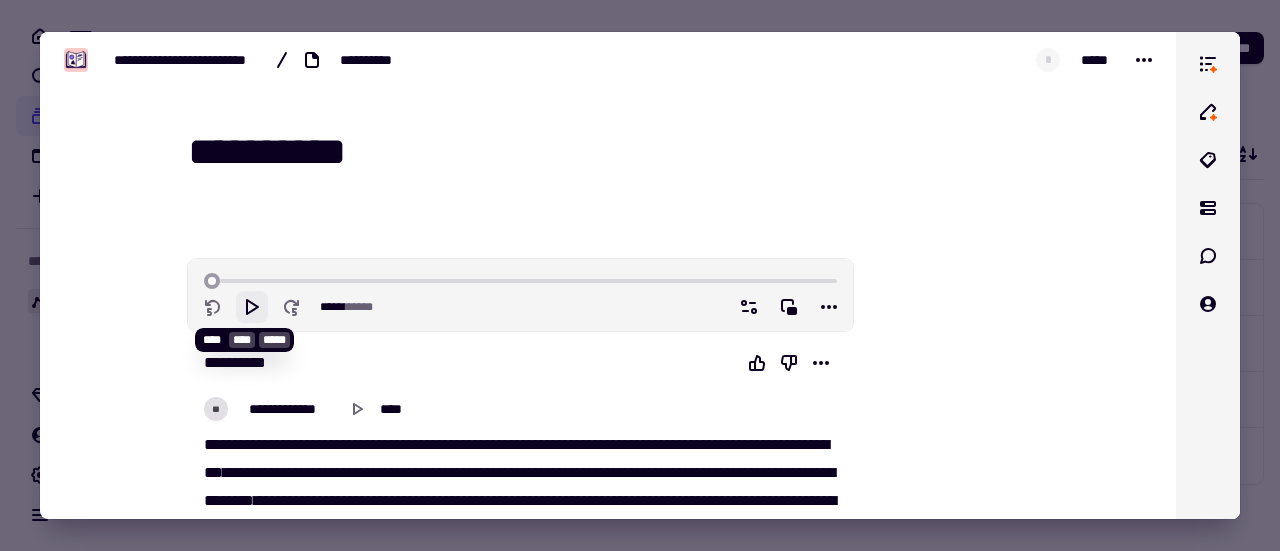 click 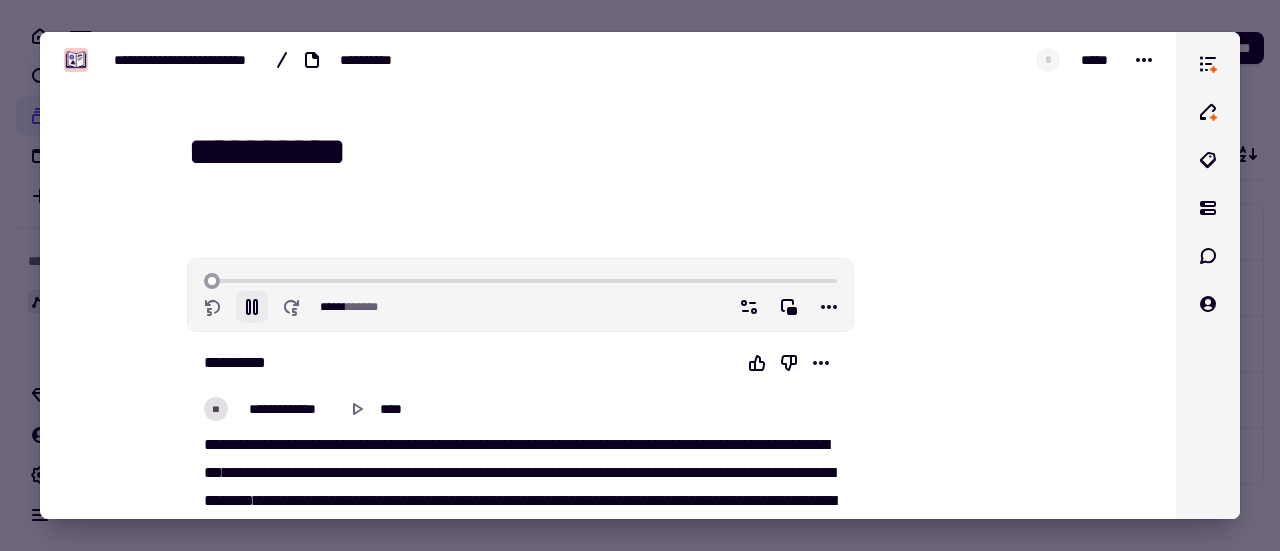 click 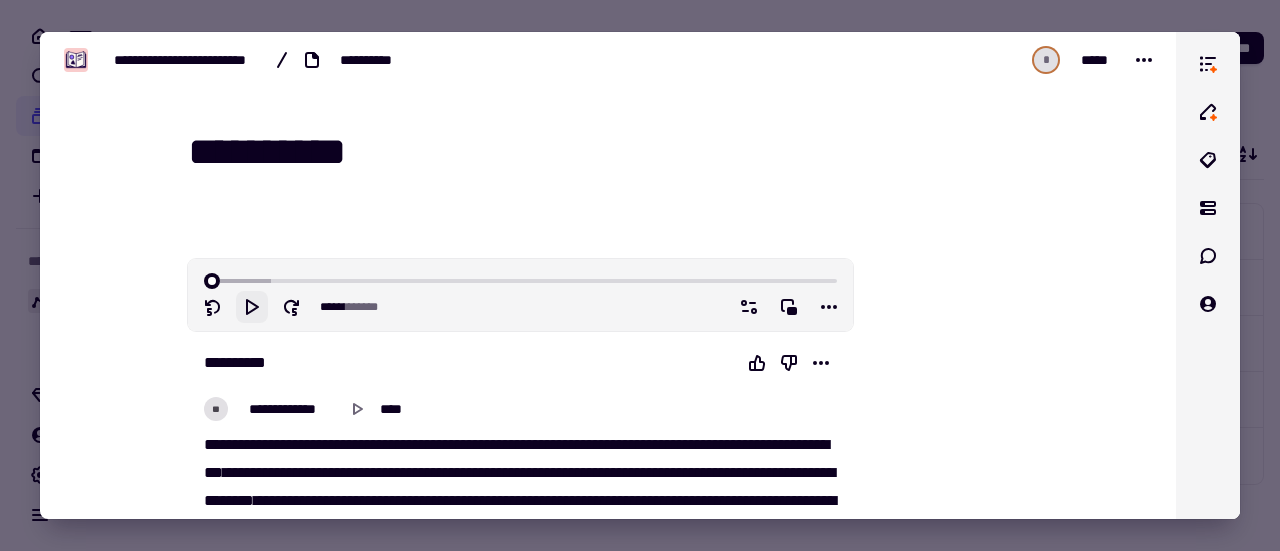 click 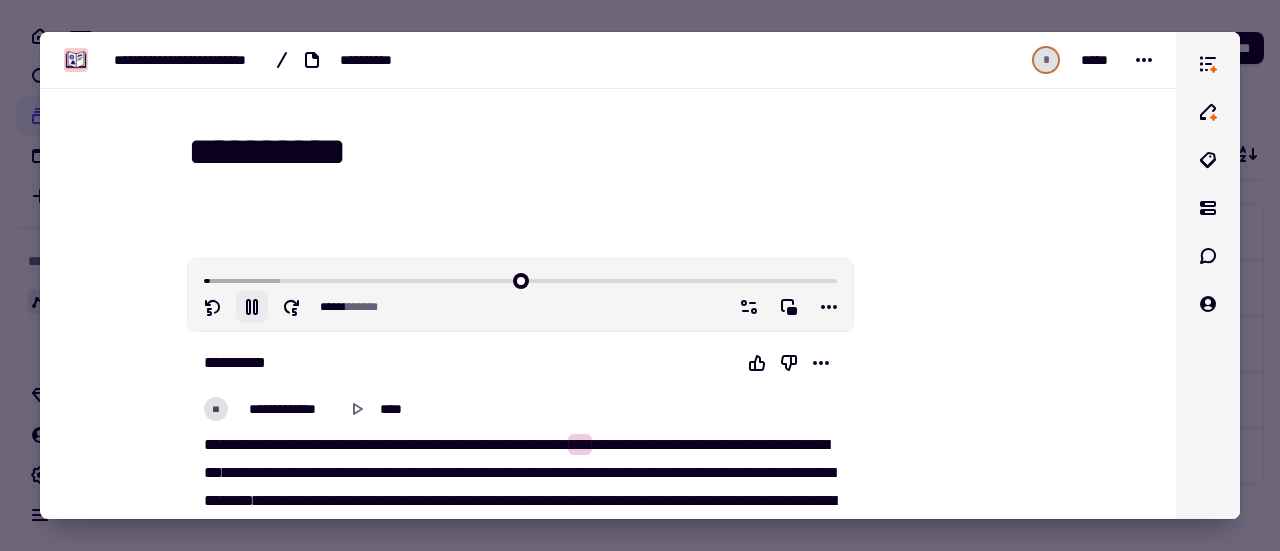 scroll, scrollTop: 100, scrollLeft: 0, axis: vertical 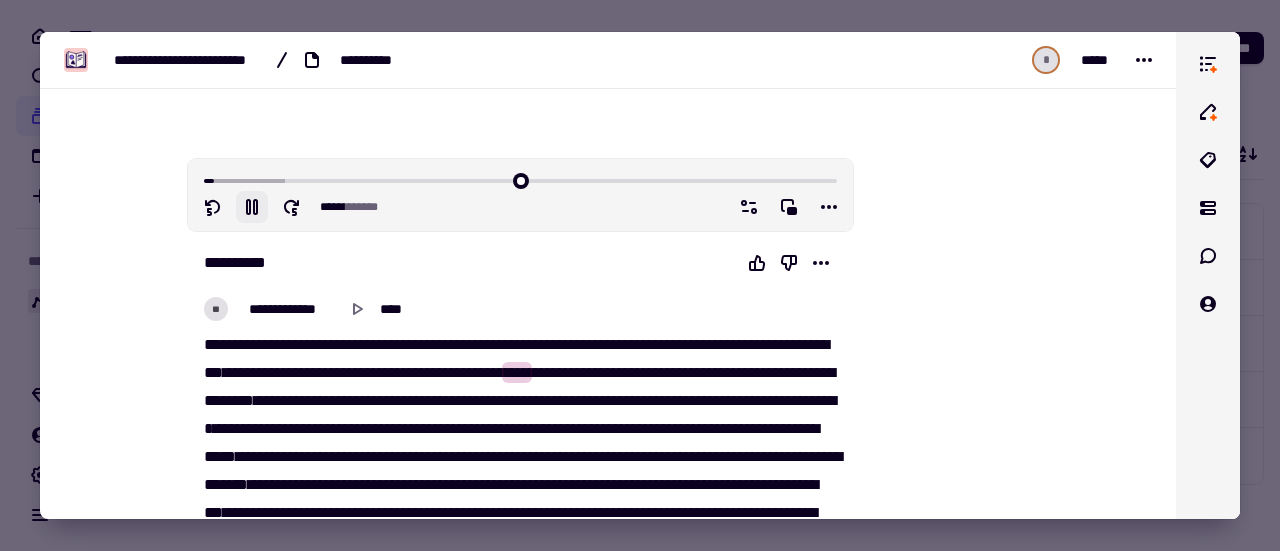 type on "*****" 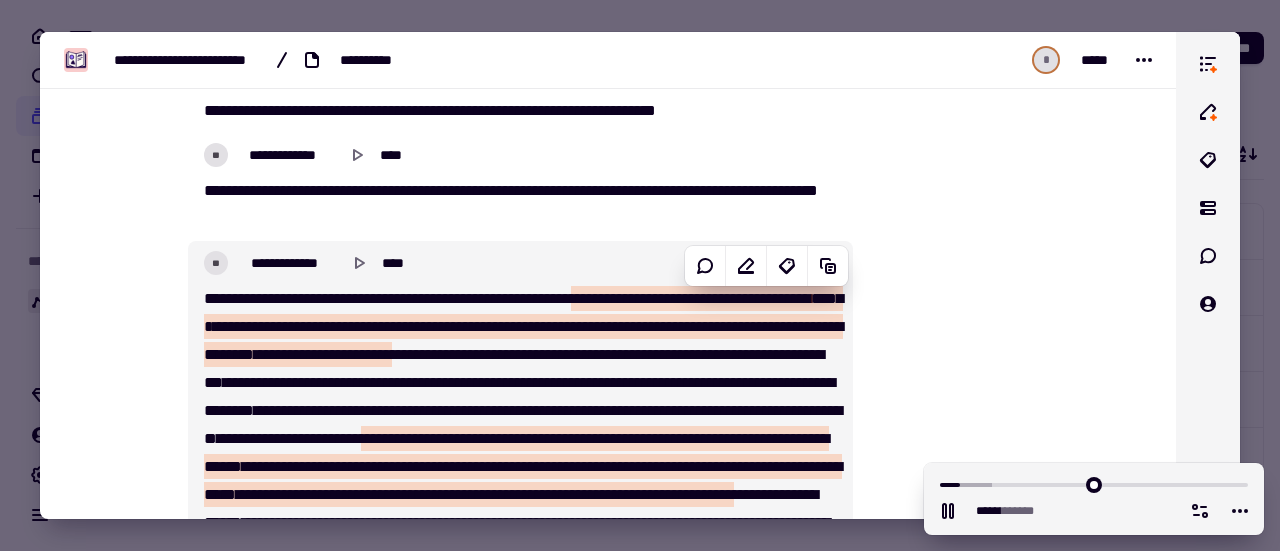 scroll, scrollTop: 1400, scrollLeft: 0, axis: vertical 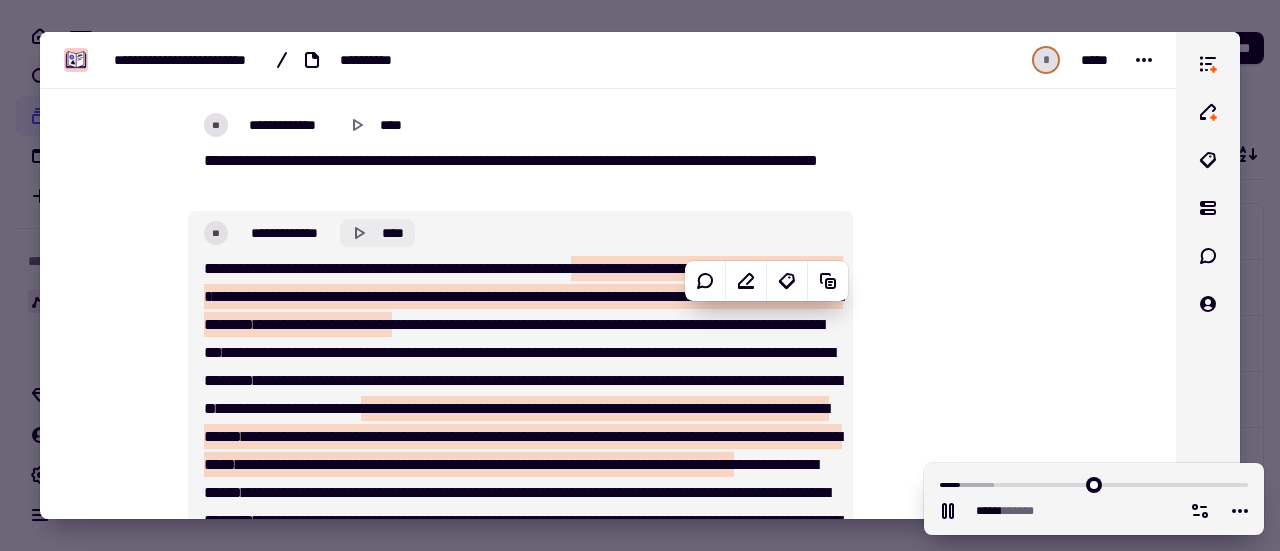 click 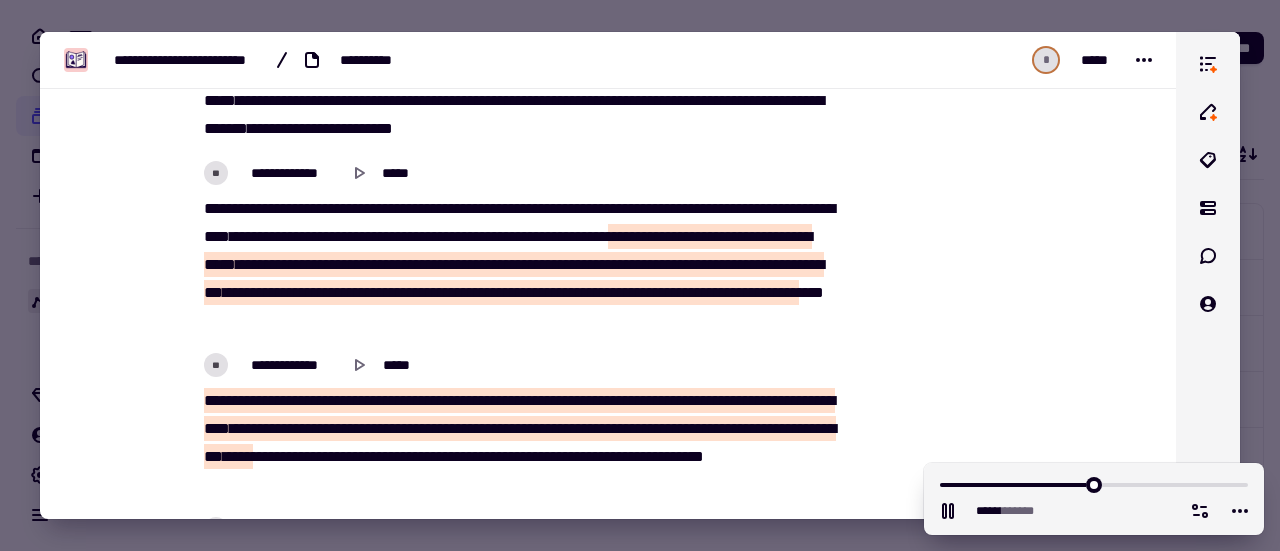 scroll, scrollTop: 5300, scrollLeft: 0, axis: vertical 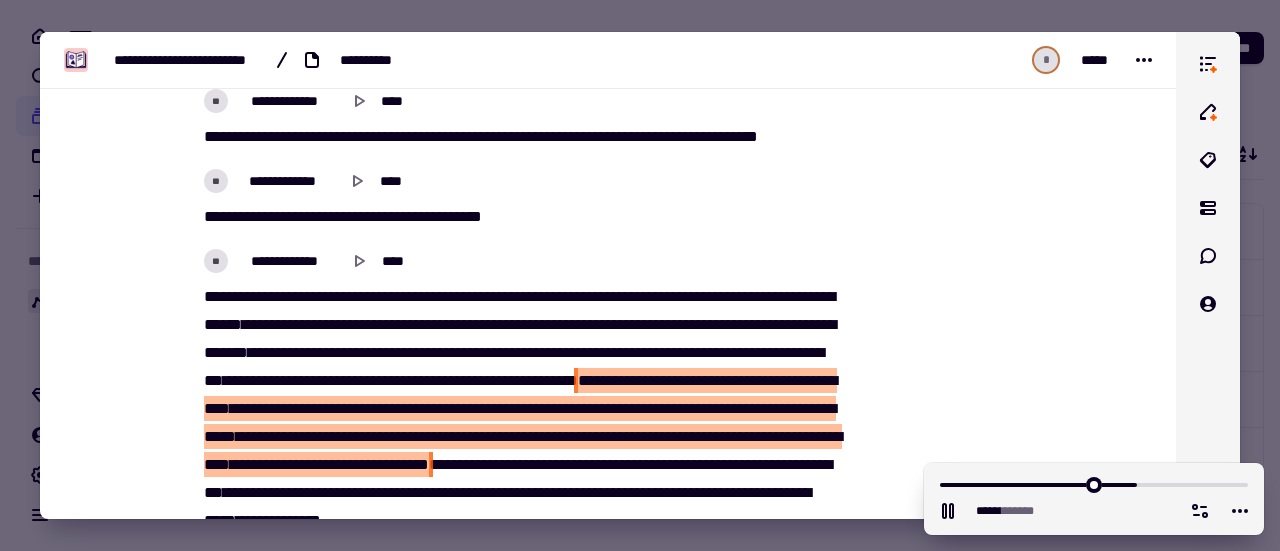click on "****" at bounding box center [603, 380] 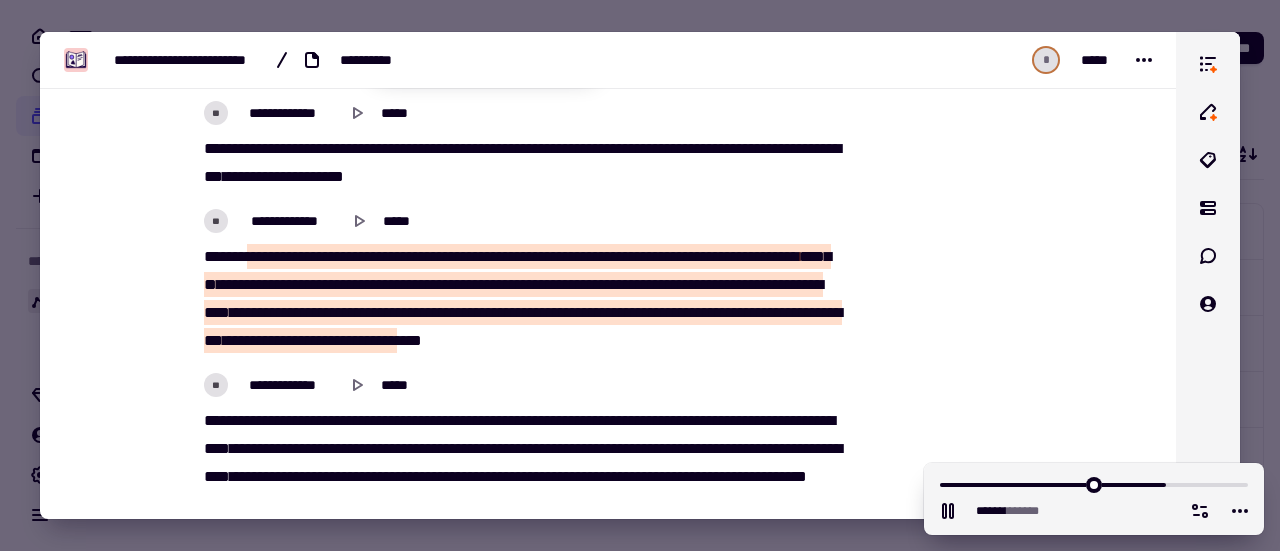 scroll, scrollTop: 4600, scrollLeft: 0, axis: vertical 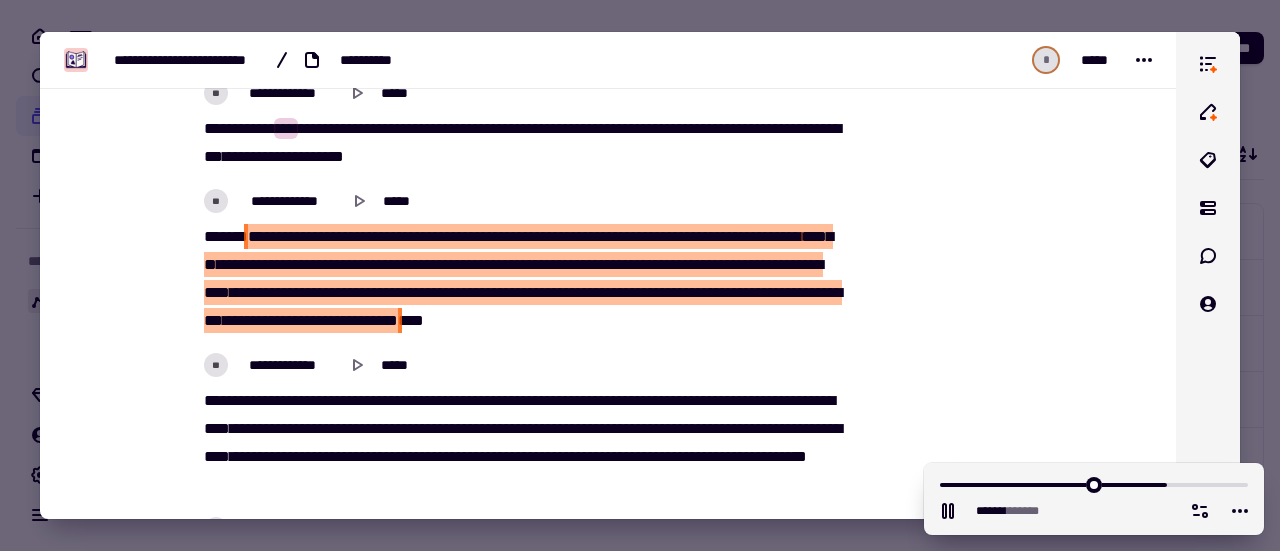 click on "****" at bounding box center (285, 236) 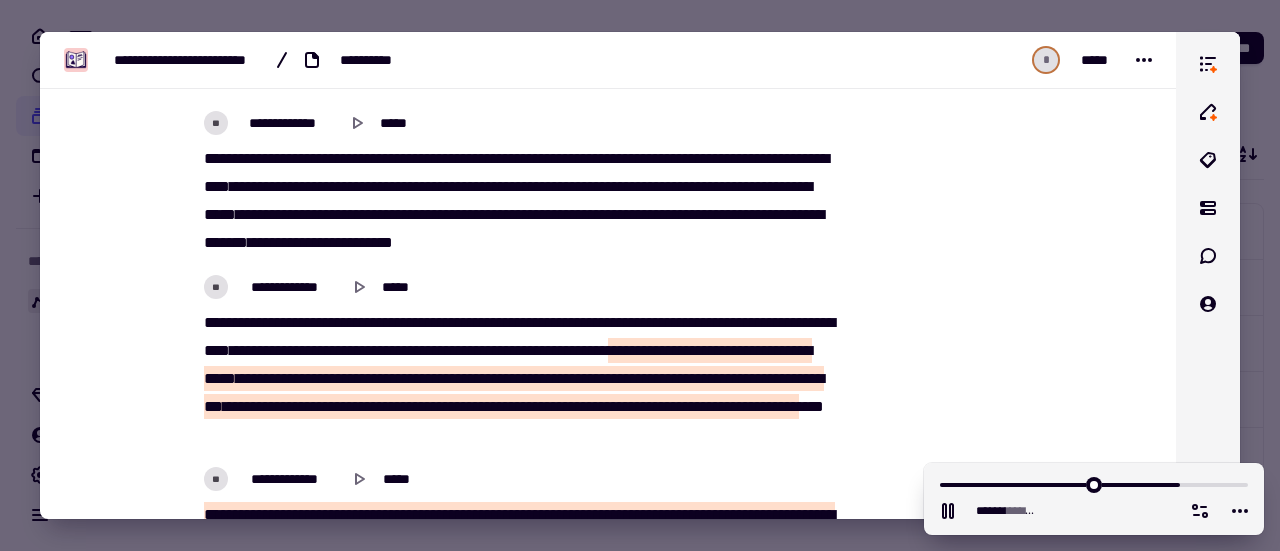 scroll, scrollTop: 5100, scrollLeft: 0, axis: vertical 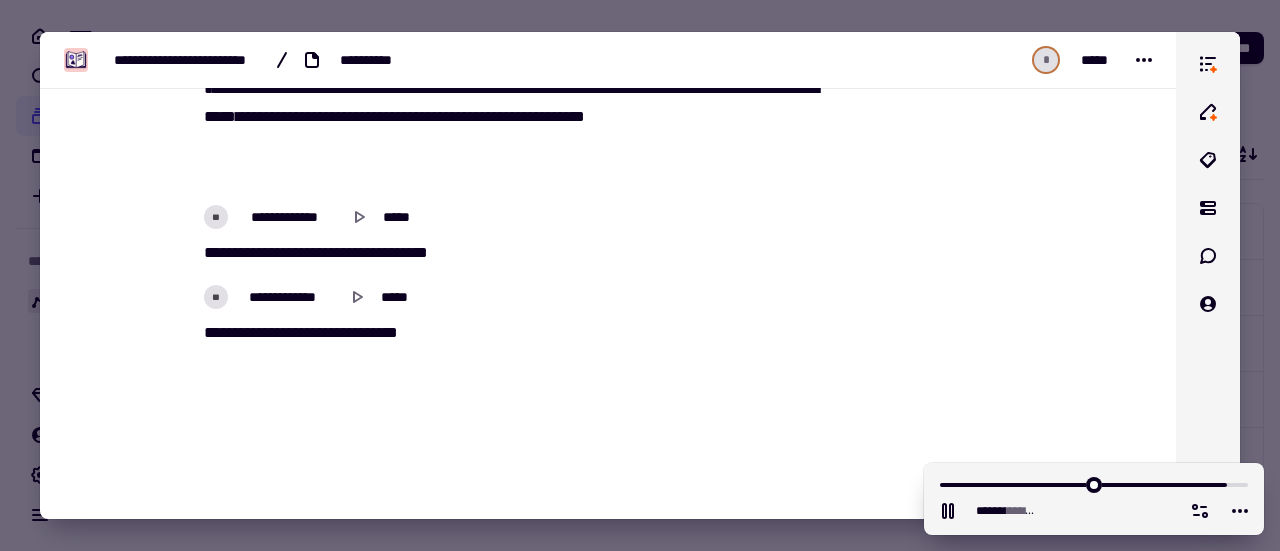 type on "******" 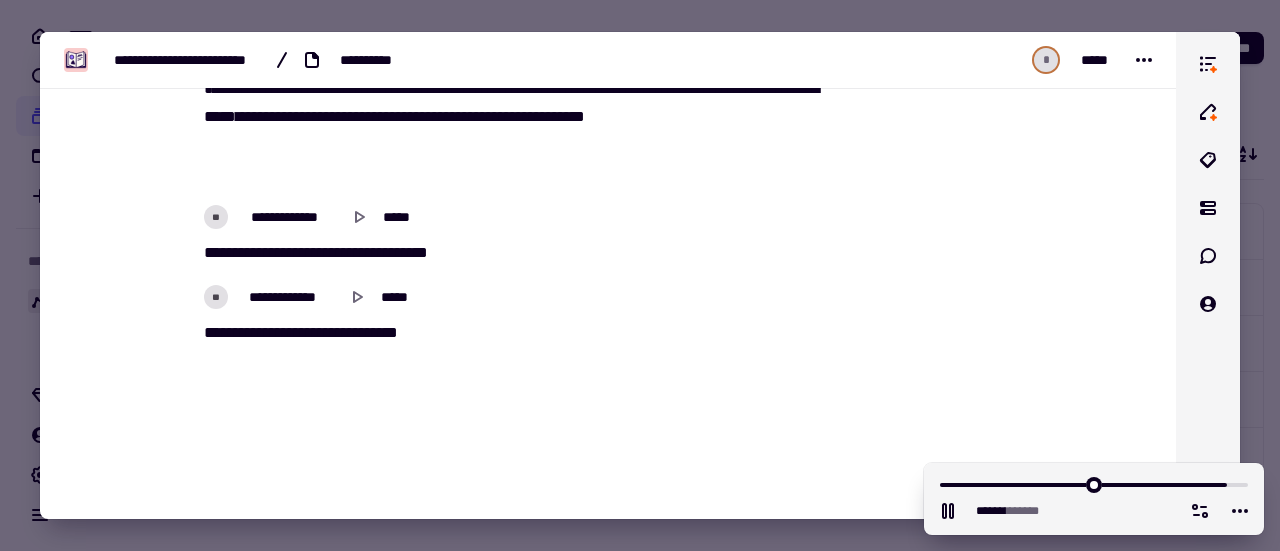 click at bounding box center (640, 275) 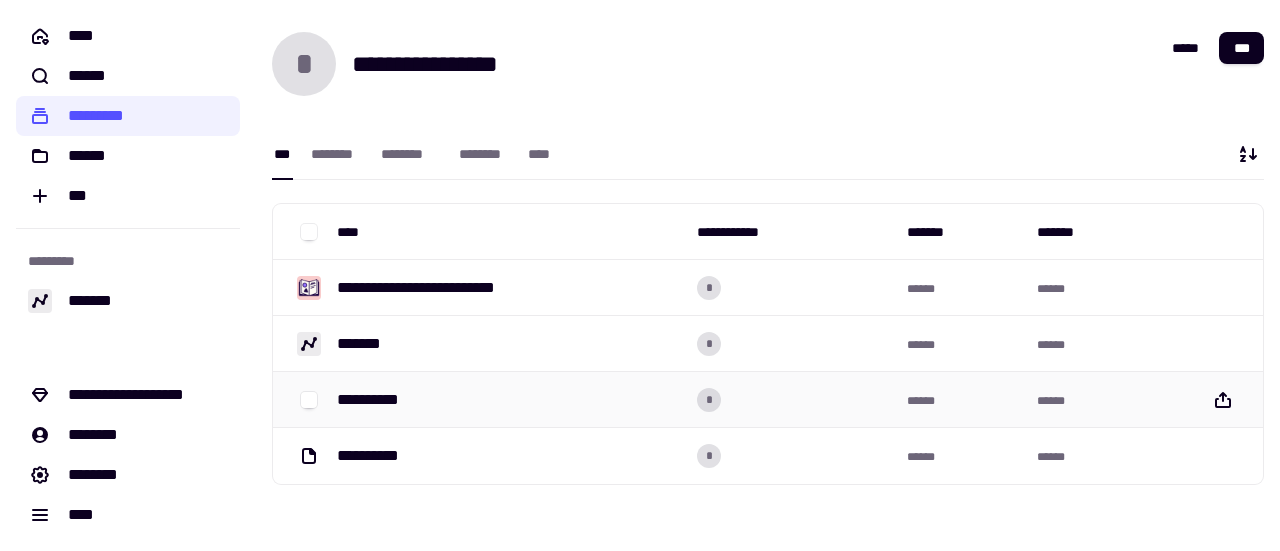click on "**********" at bounding box center [376, 400] 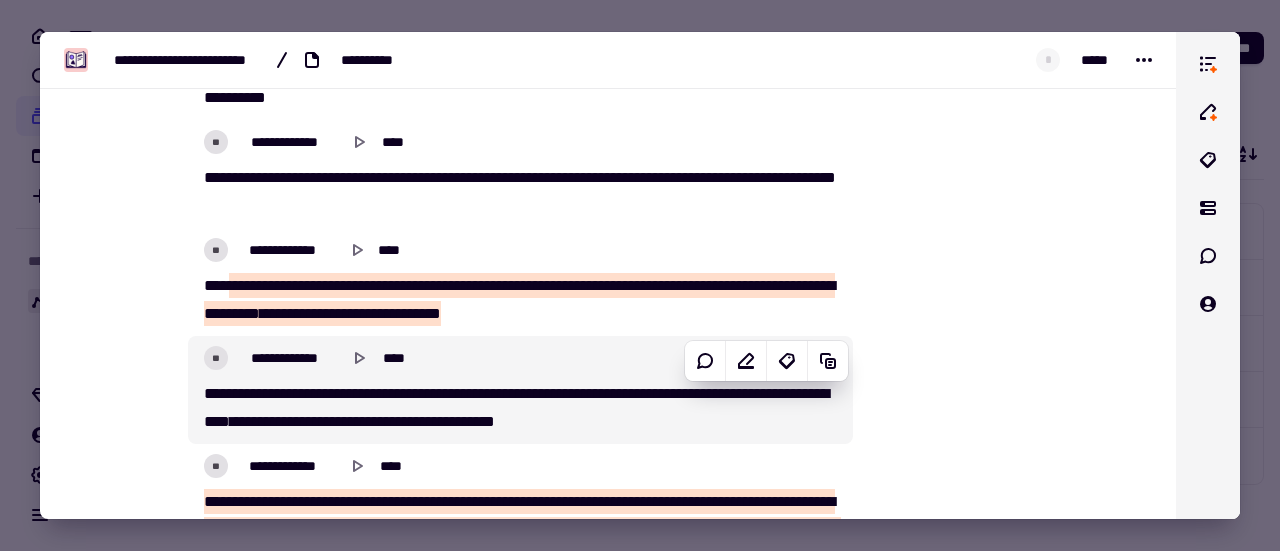 scroll, scrollTop: 1600, scrollLeft: 0, axis: vertical 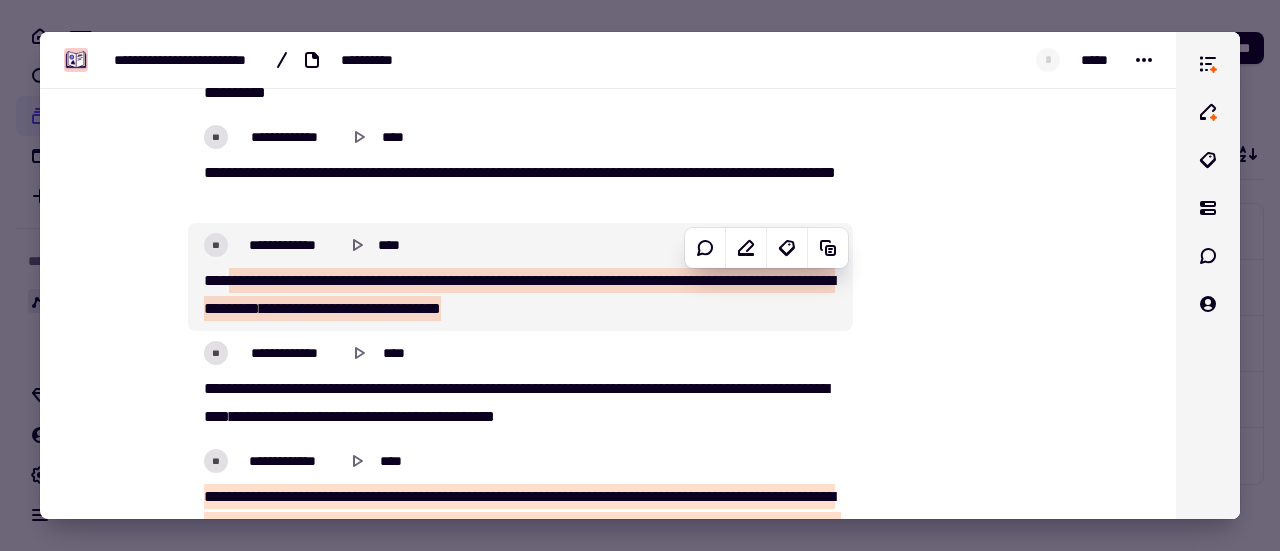 click on "****" at bounding box center (241, 280) 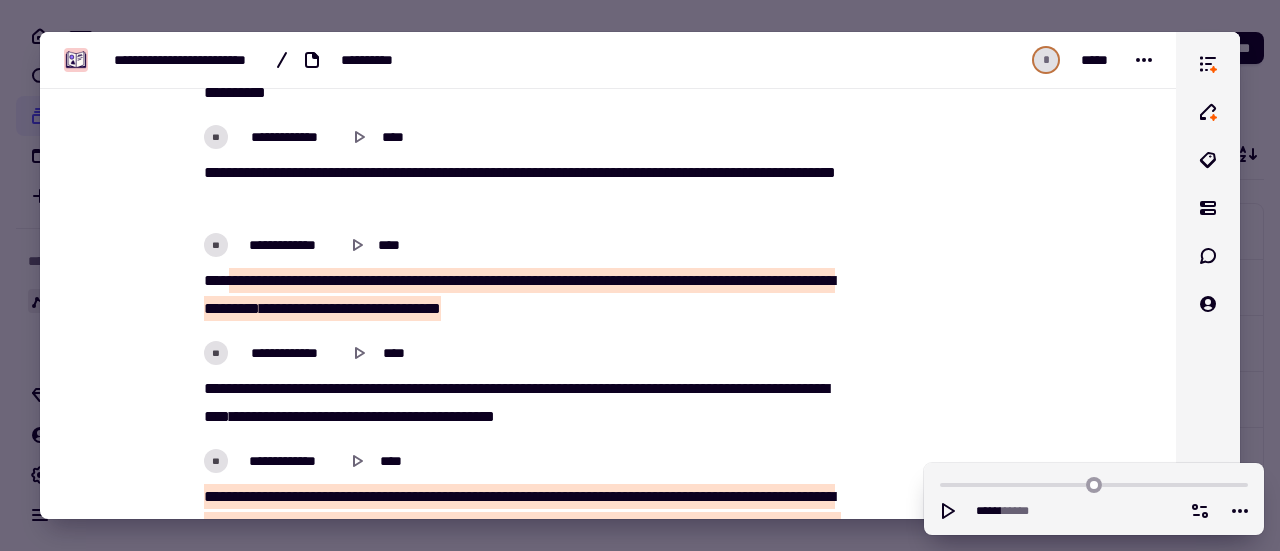 click on "[FIRST] [LAST]   [STREET]   [CITY]   [STATE] [ZIP]   [COUNTRY]   [PHONE]   [EMAIL]" at bounding box center (520, 187) 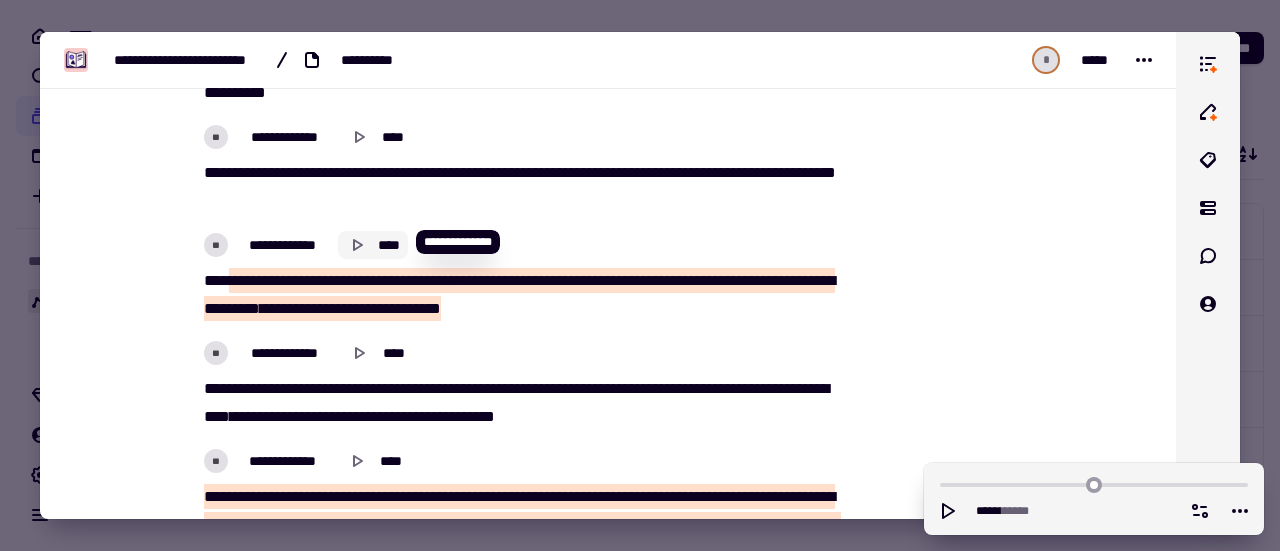 click 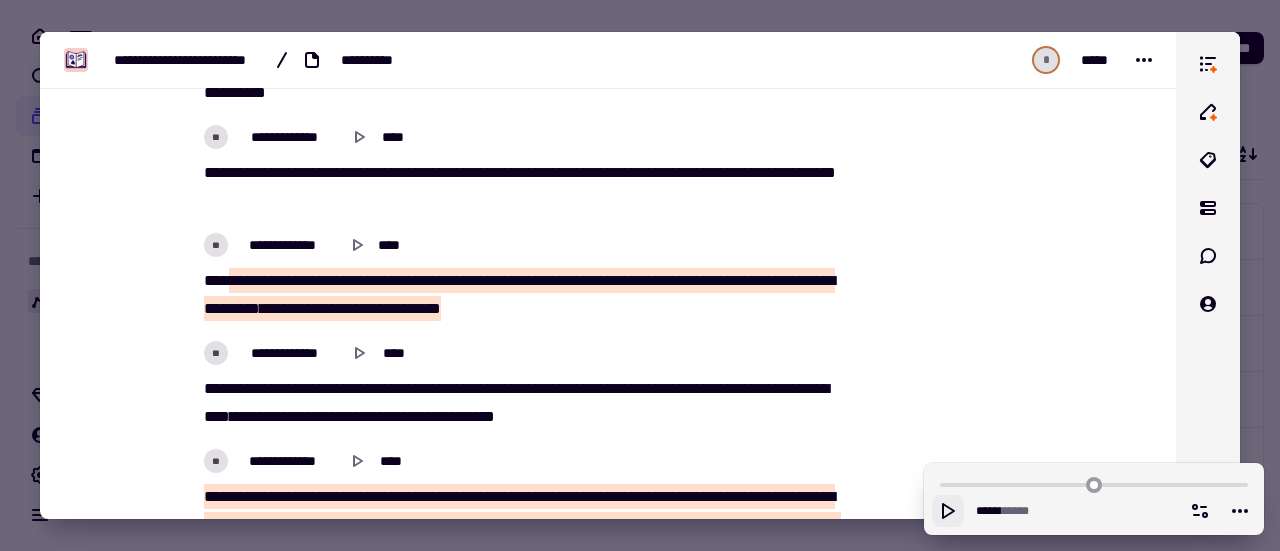 click 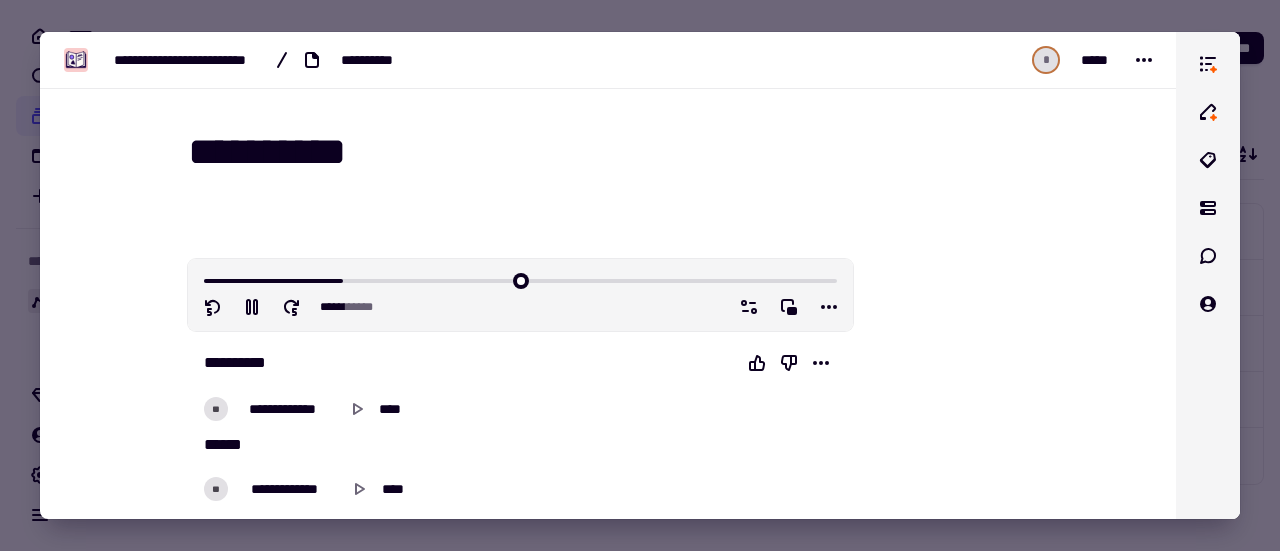 scroll, scrollTop: 100, scrollLeft: 0, axis: vertical 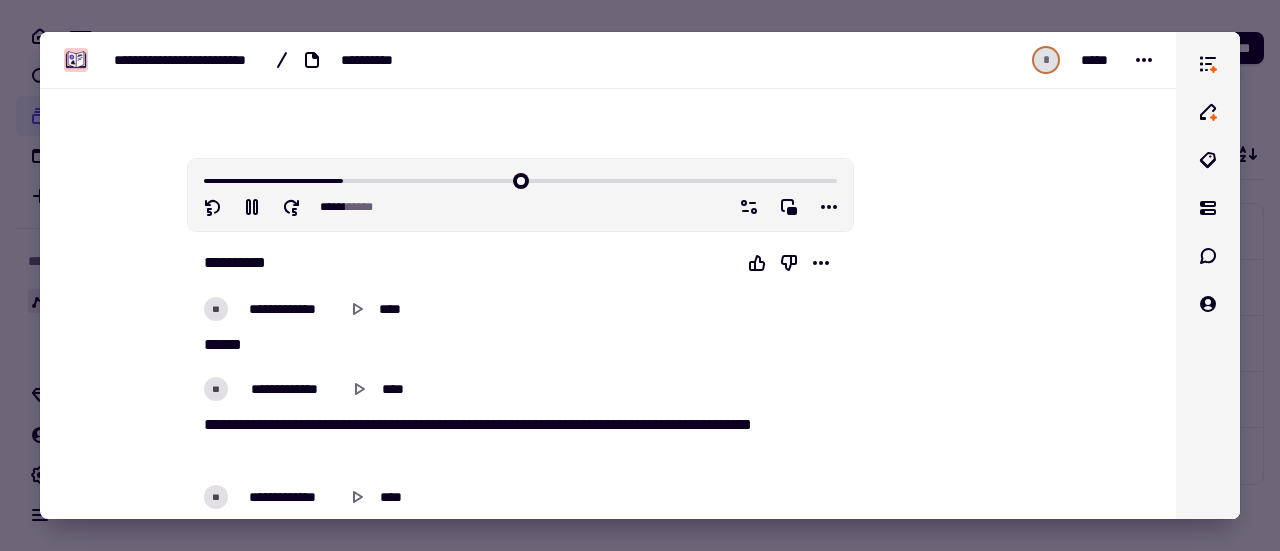type on "******" 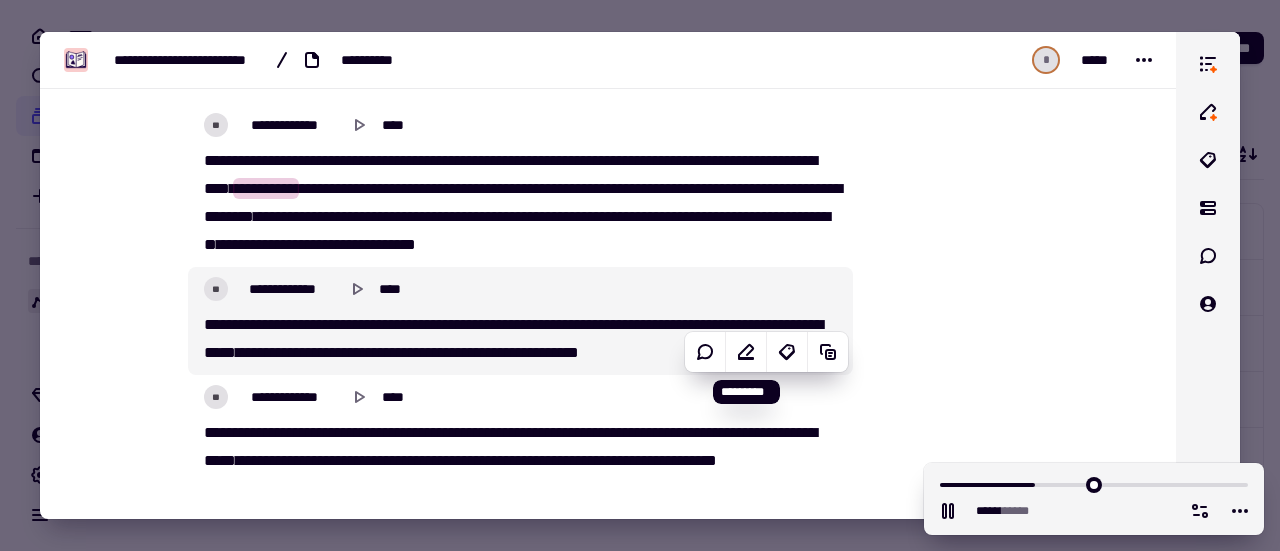 scroll, scrollTop: 2200, scrollLeft: 0, axis: vertical 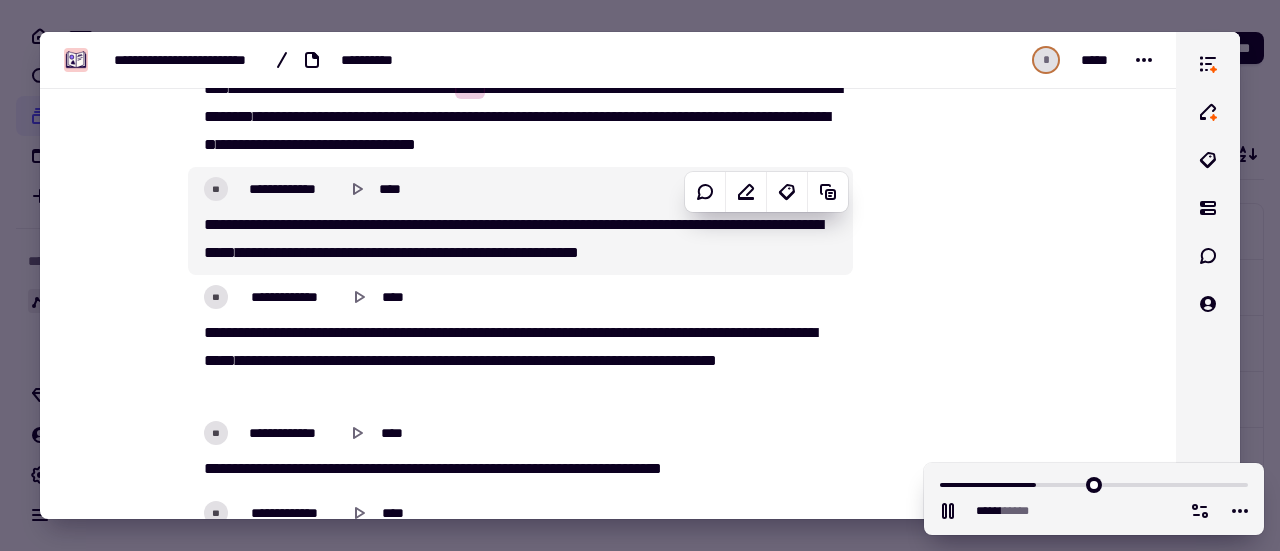 click on "**" at bounding box center (445, 224) 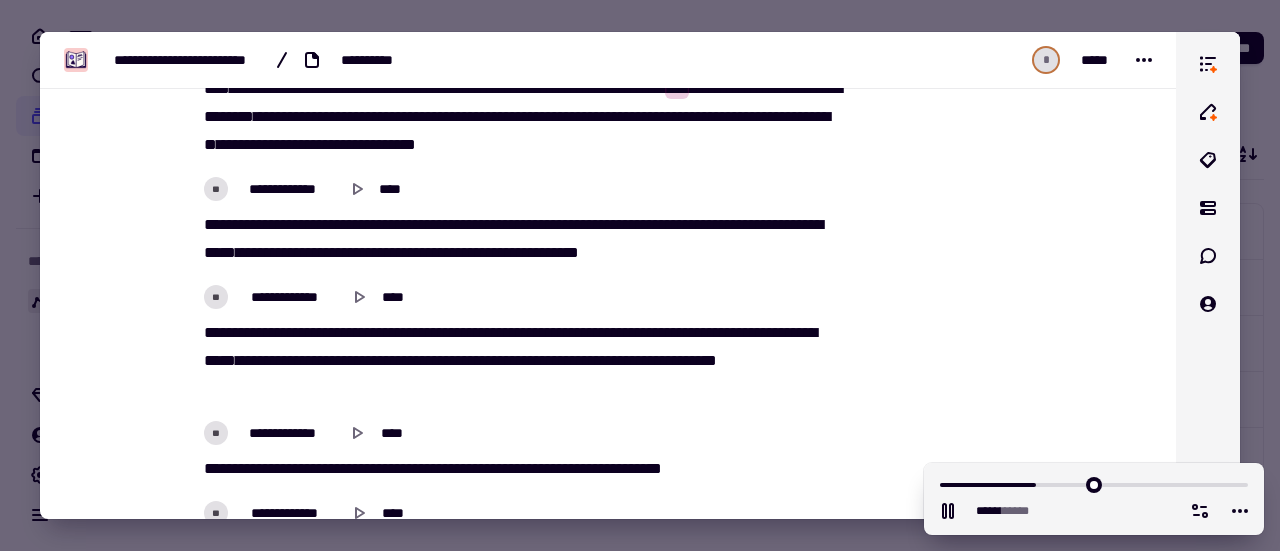 click on "[FIRST] [LAST]   [STREET]   [CITY]   [STATE] [ZIP]   [COUNTRY]   [PHONE]   [EMAIL]" at bounding box center (520, 239) 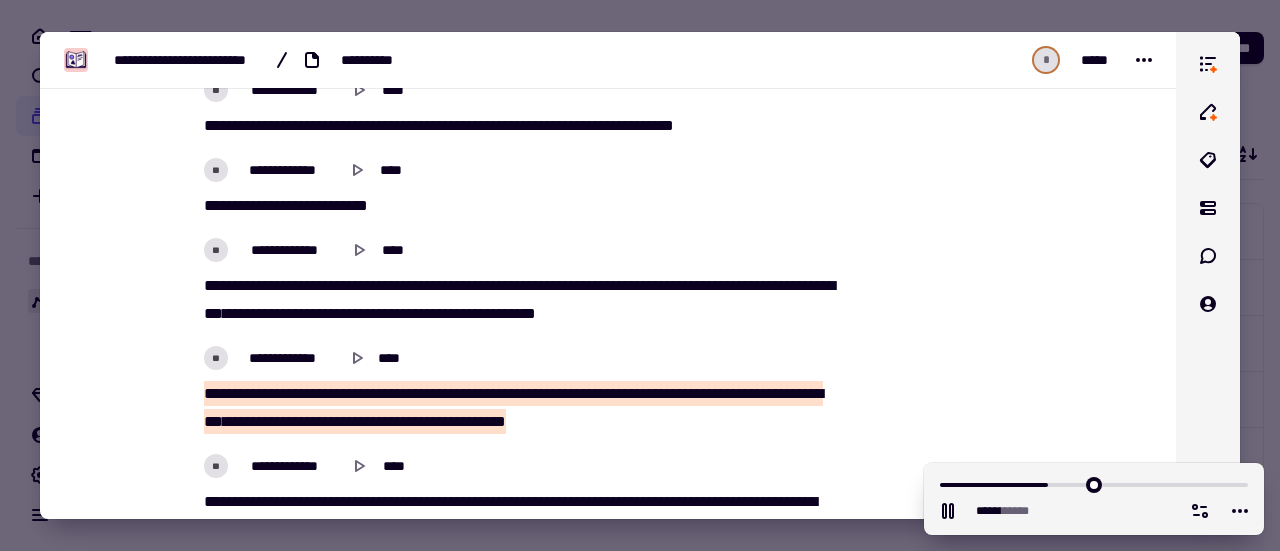 scroll, scrollTop: 2800, scrollLeft: 0, axis: vertical 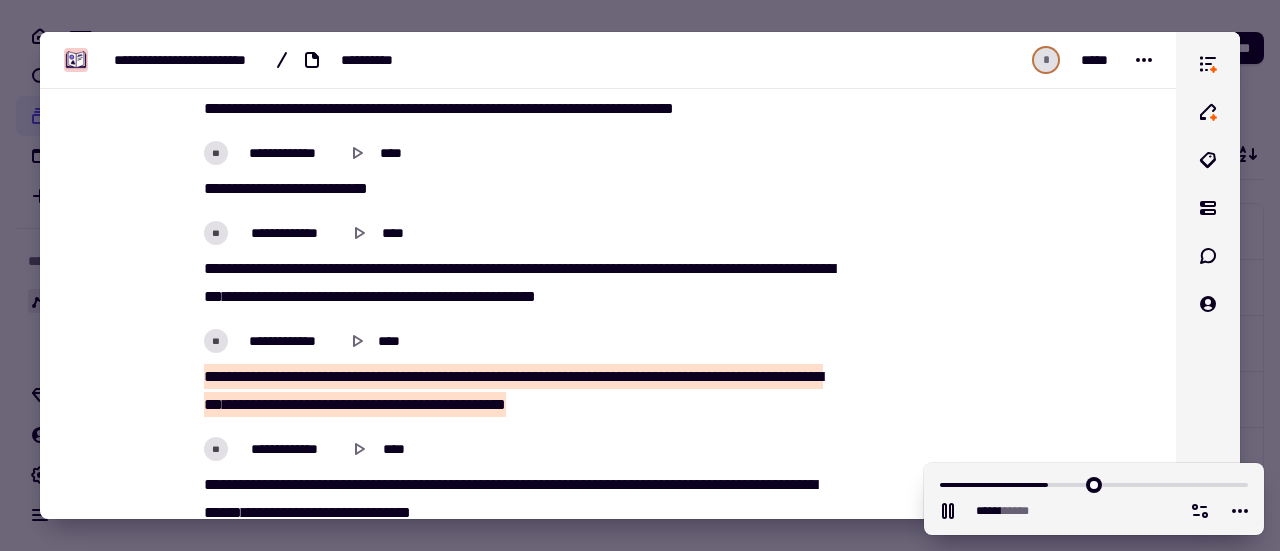 click on "*****" at bounding box center (219, 376) 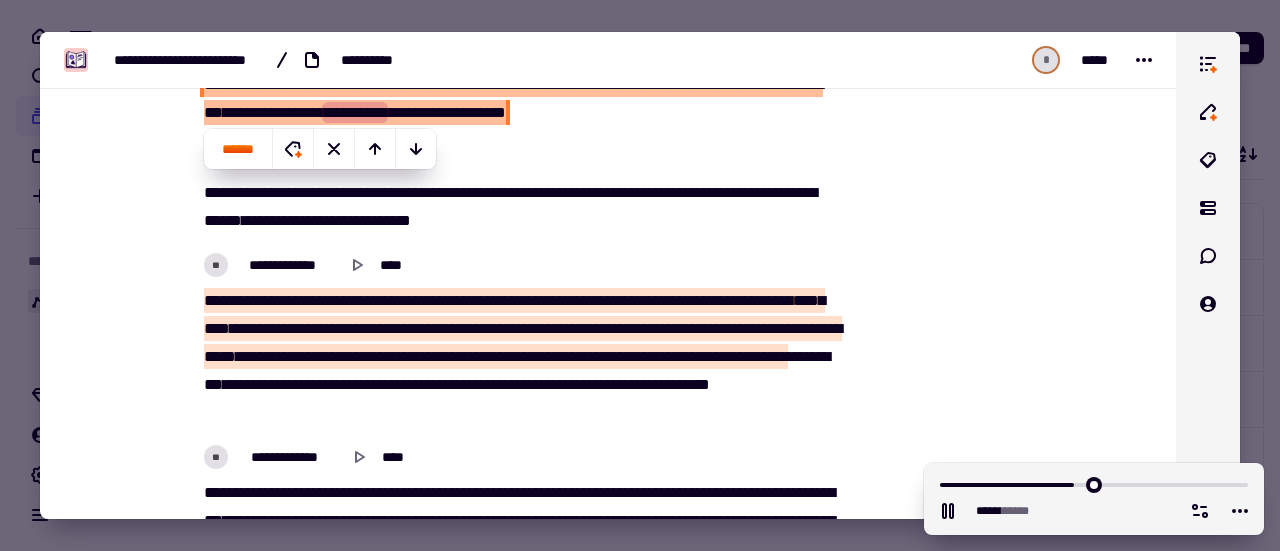 scroll, scrollTop: 3100, scrollLeft: 0, axis: vertical 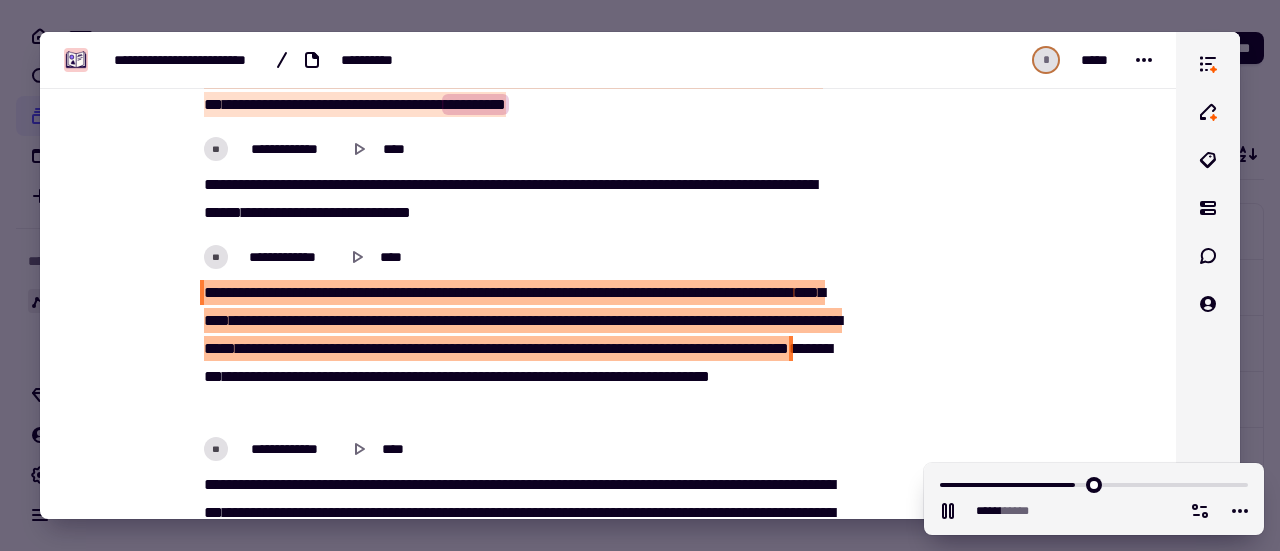 click at bounding box center [238, 292] 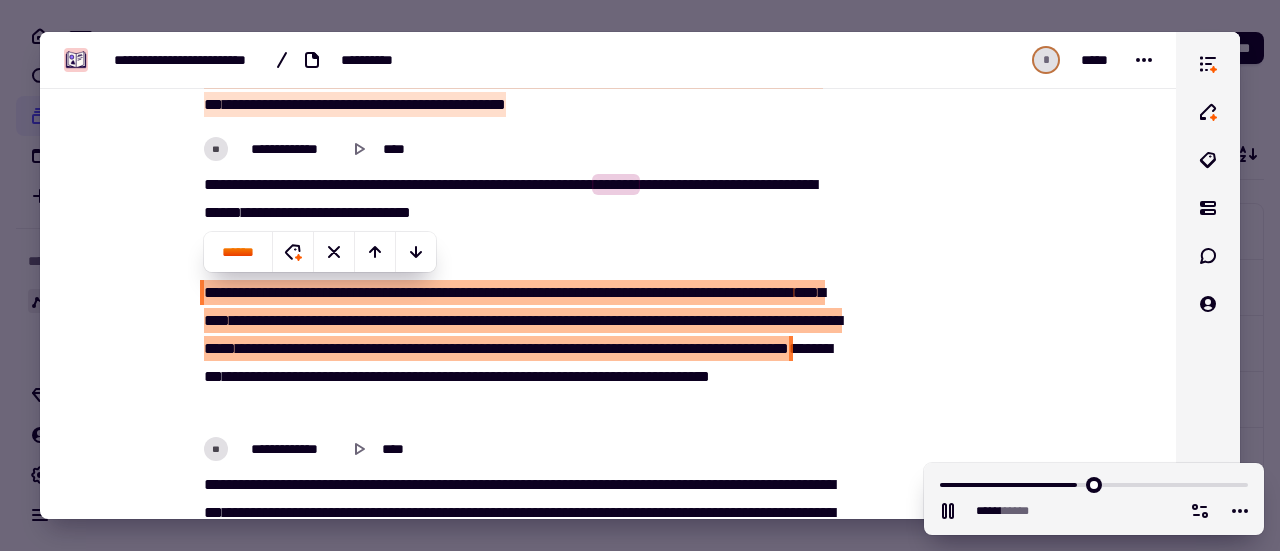 scroll, scrollTop: 3000, scrollLeft: 0, axis: vertical 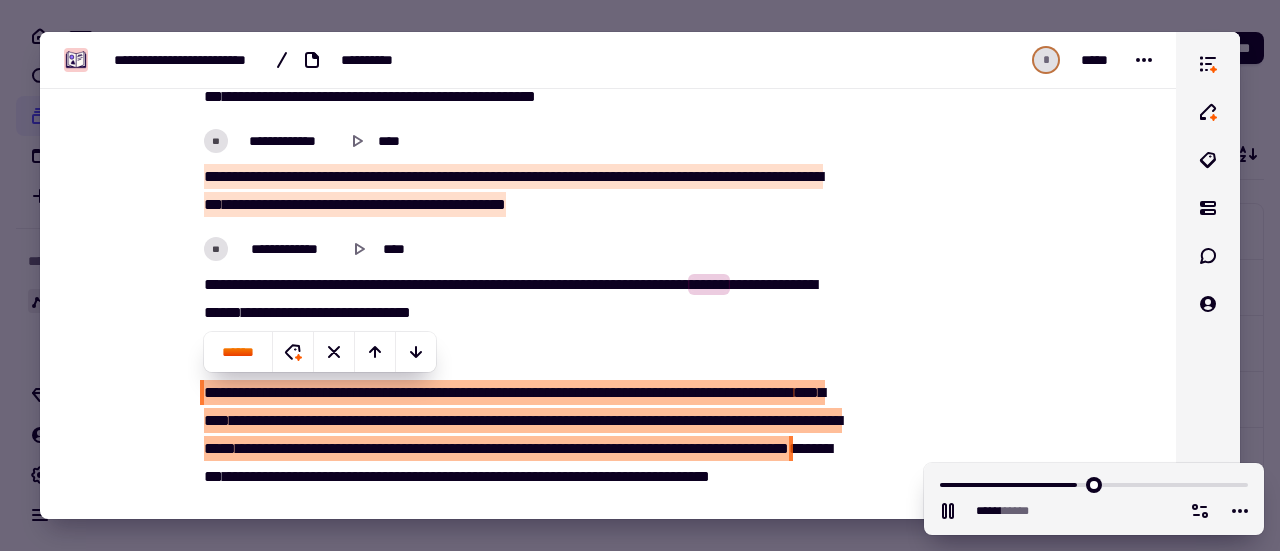 click on "**********" at bounding box center (520, 357) 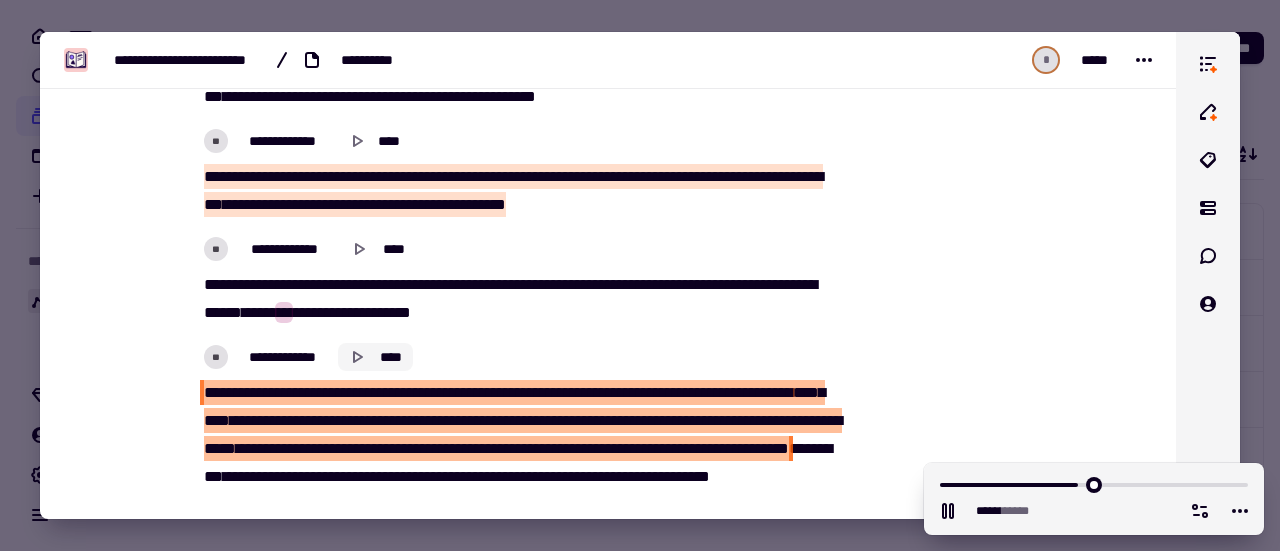 click 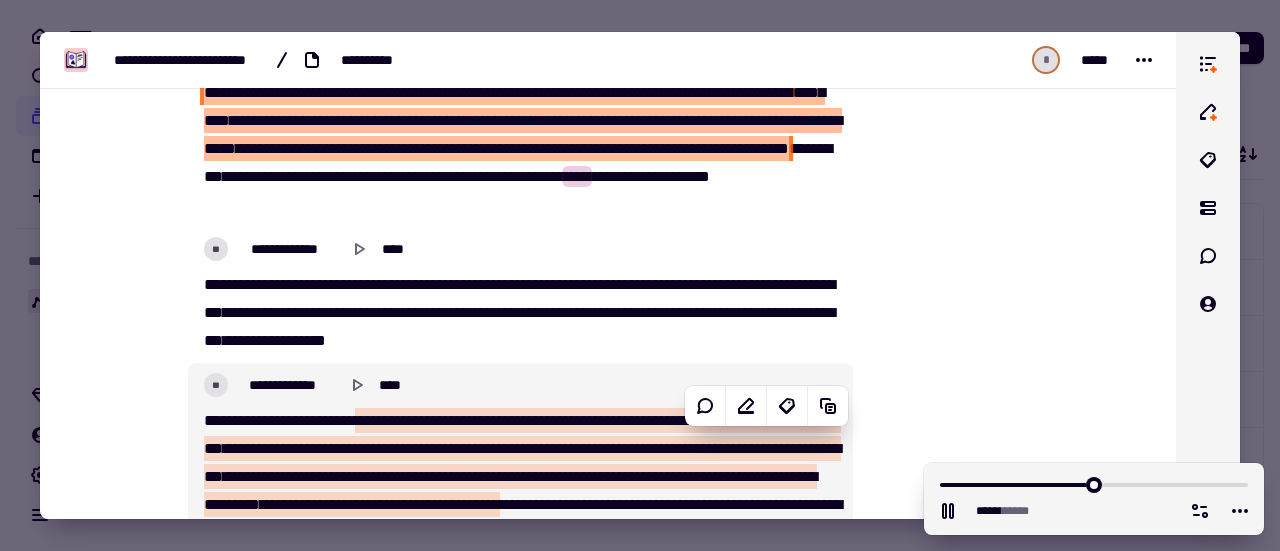 scroll, scrollTop: 3400, scrollLeft: 0, axis: vertical 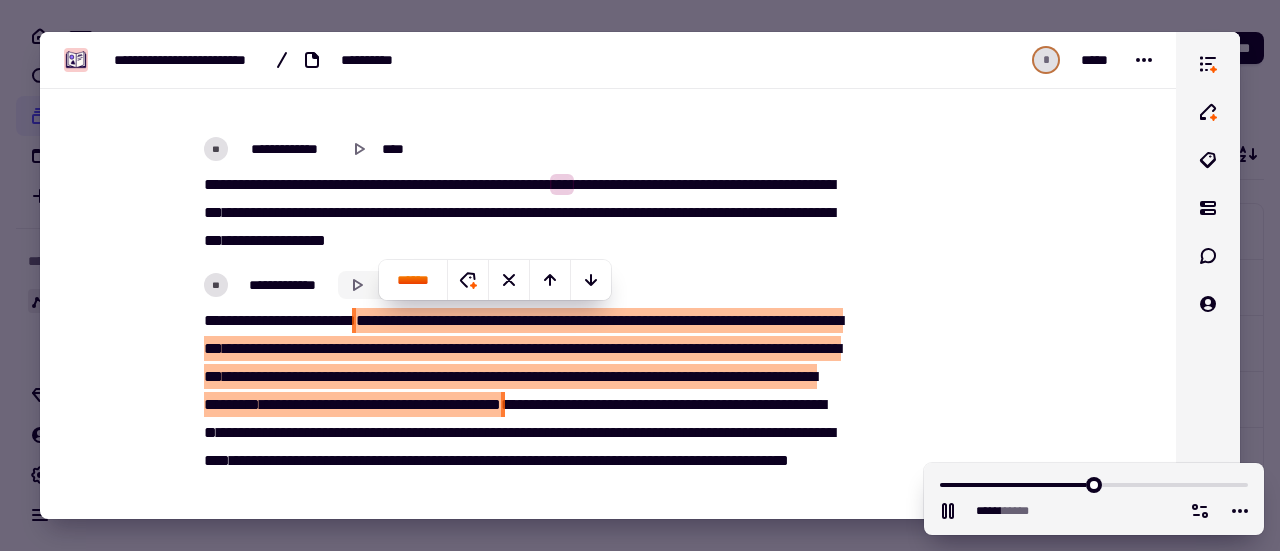 click 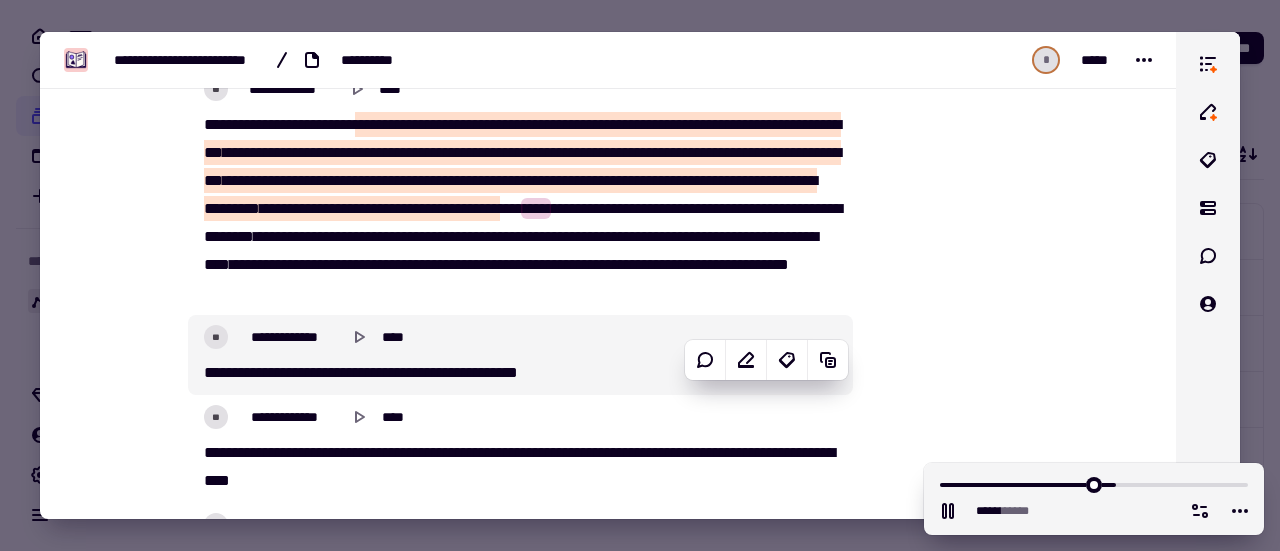 scroll, scrollTop: 3600, scrollLeft: 0, axis: vertical 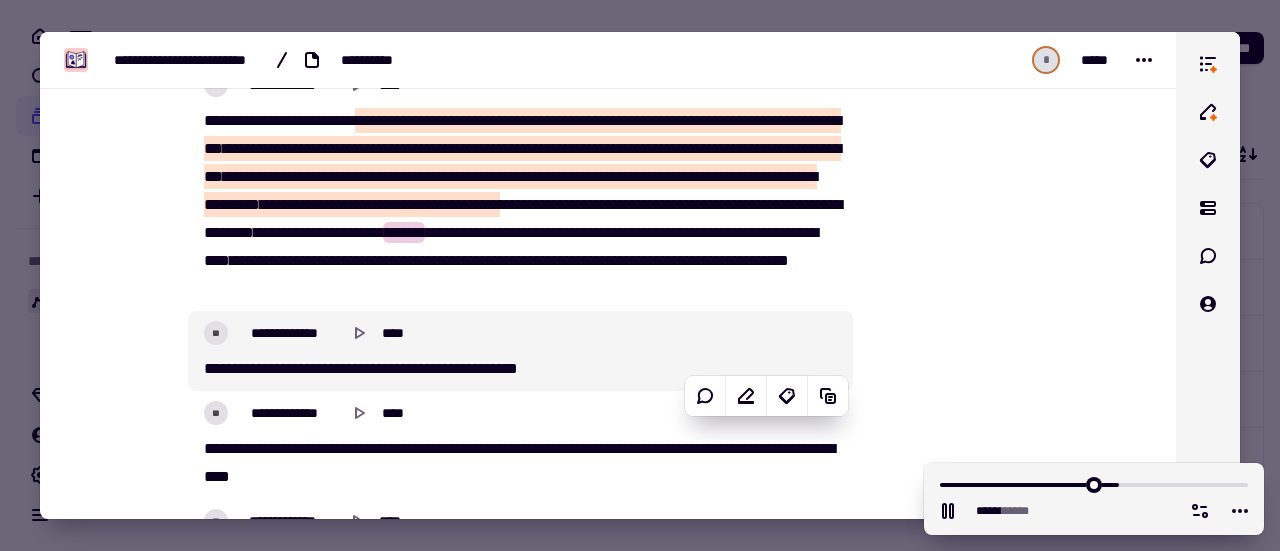 type on "******" 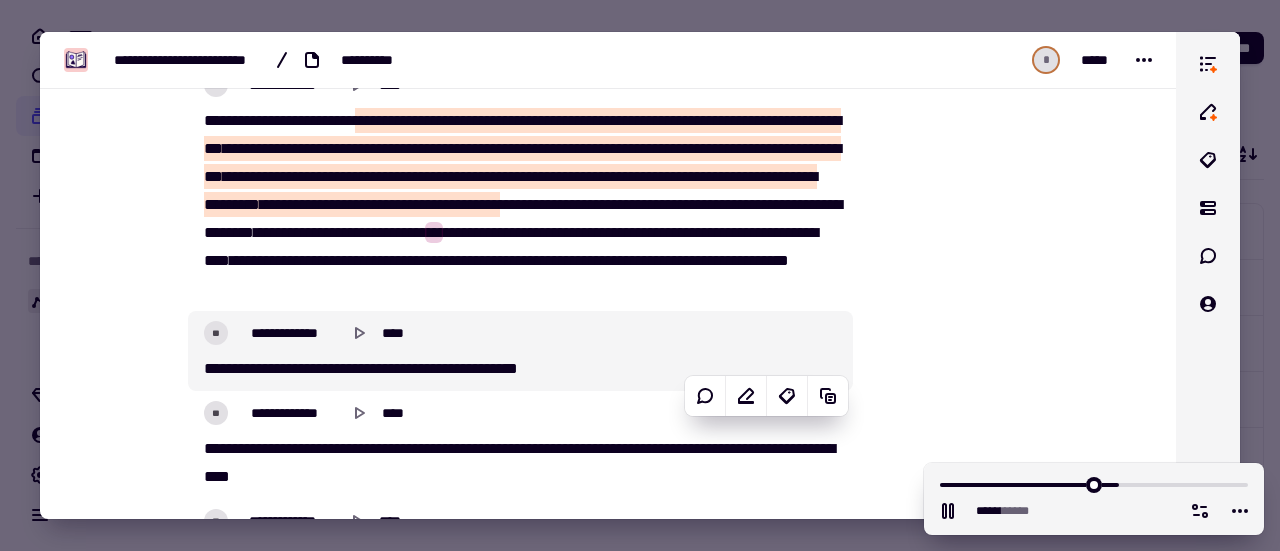 click on "****" 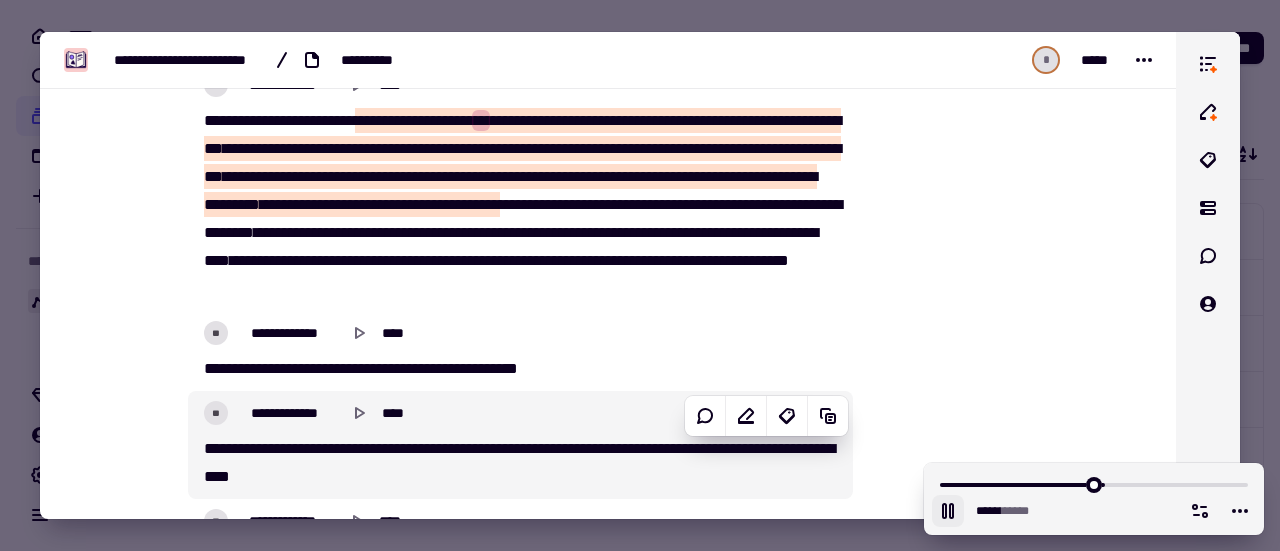 click 